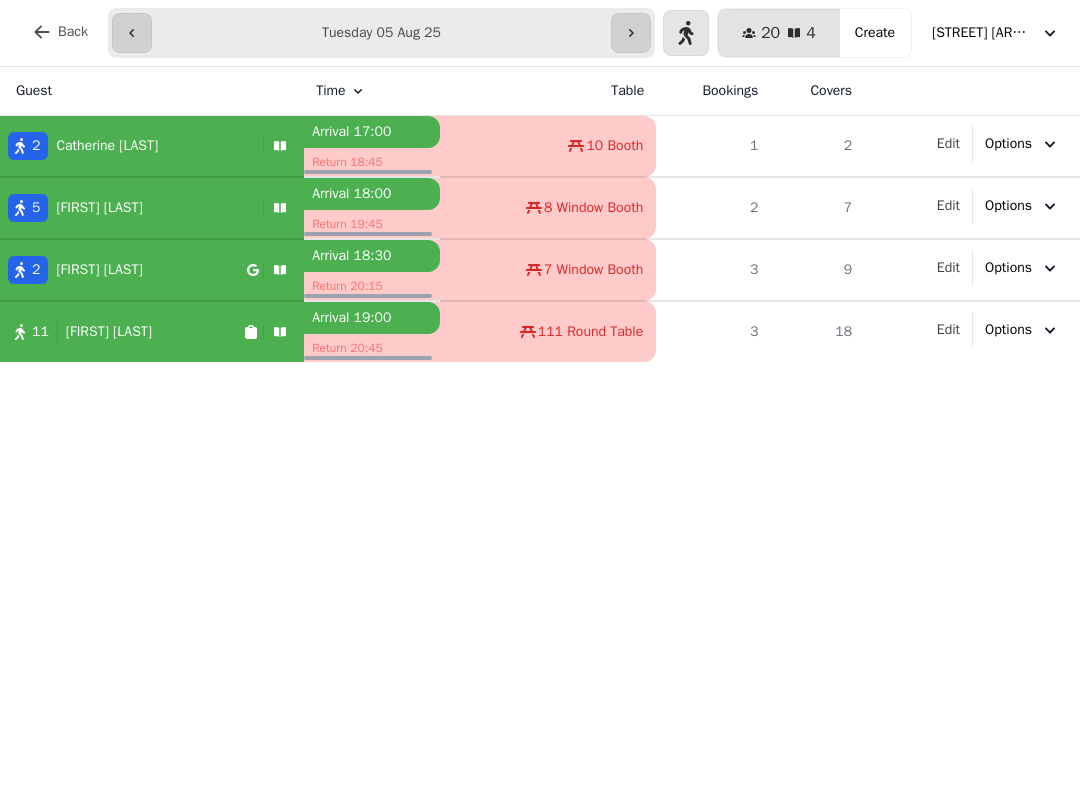 scroll, scrollTop: 0, scrollLeft: 0, axis: both 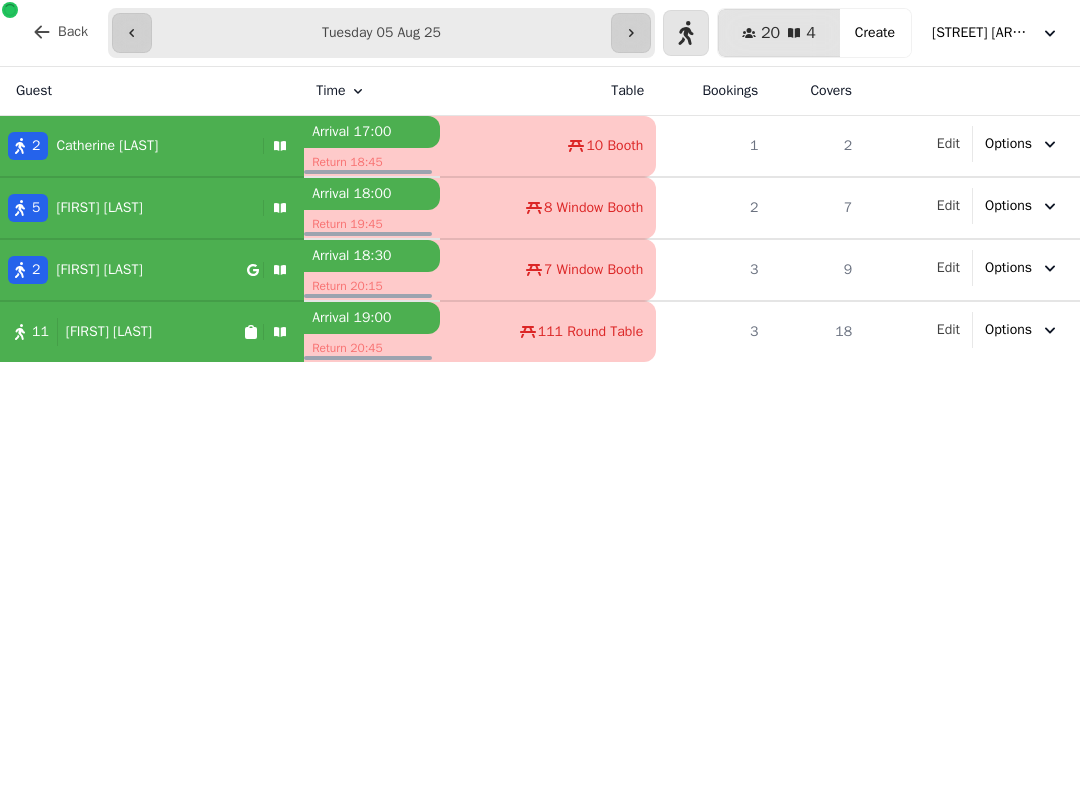 click on "11 [FIRST]   [LAST]" at bounding box center [152, 332] 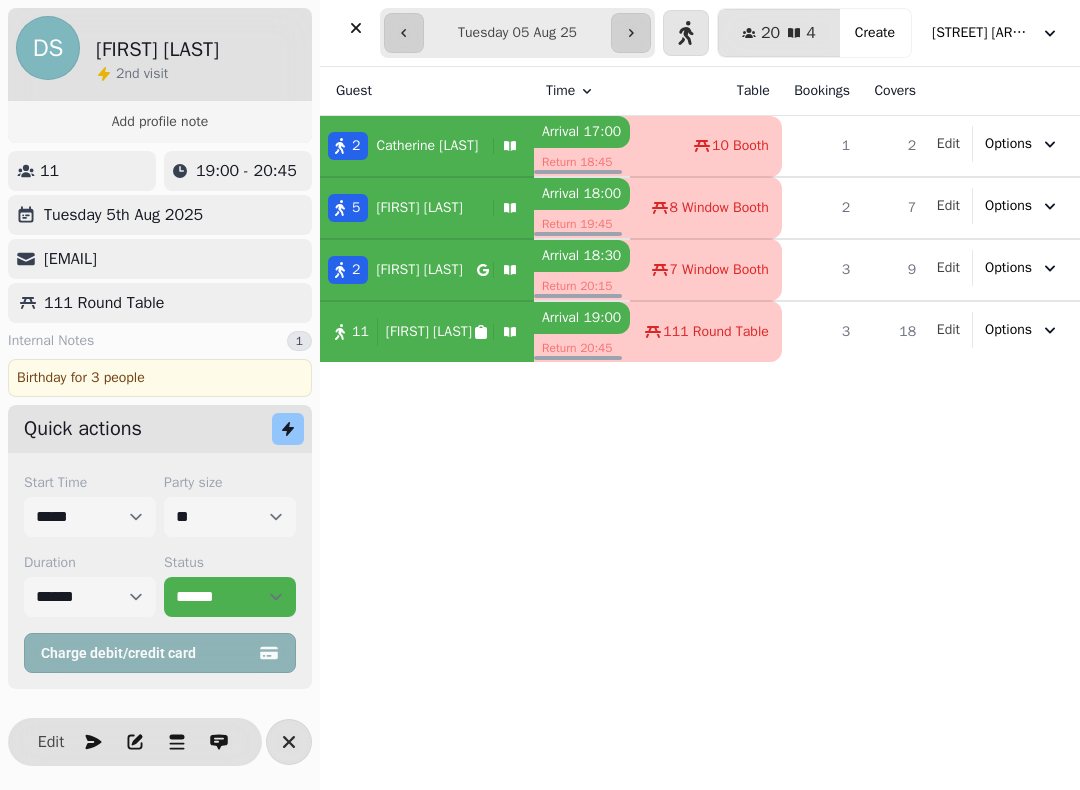 click on "11 [FIRST]   [LAST]" at bounding box center (427, 332) 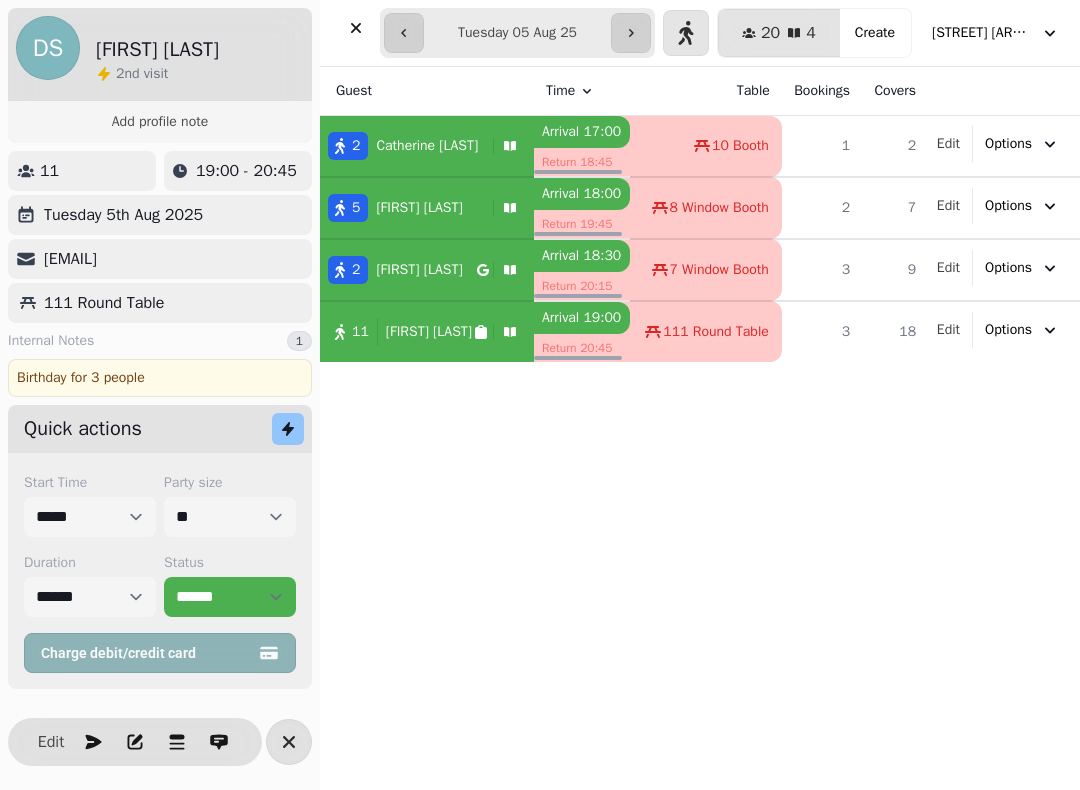 click at bounding box center (631, 33) 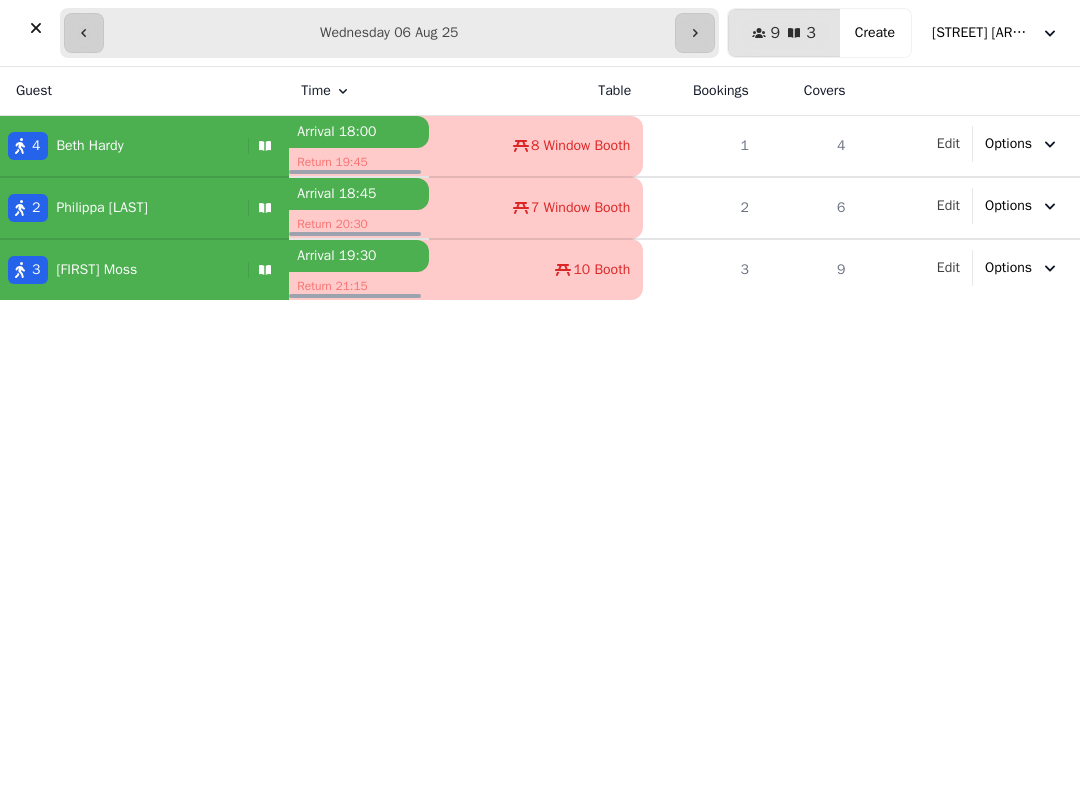 click at bounding box center (84, 33) 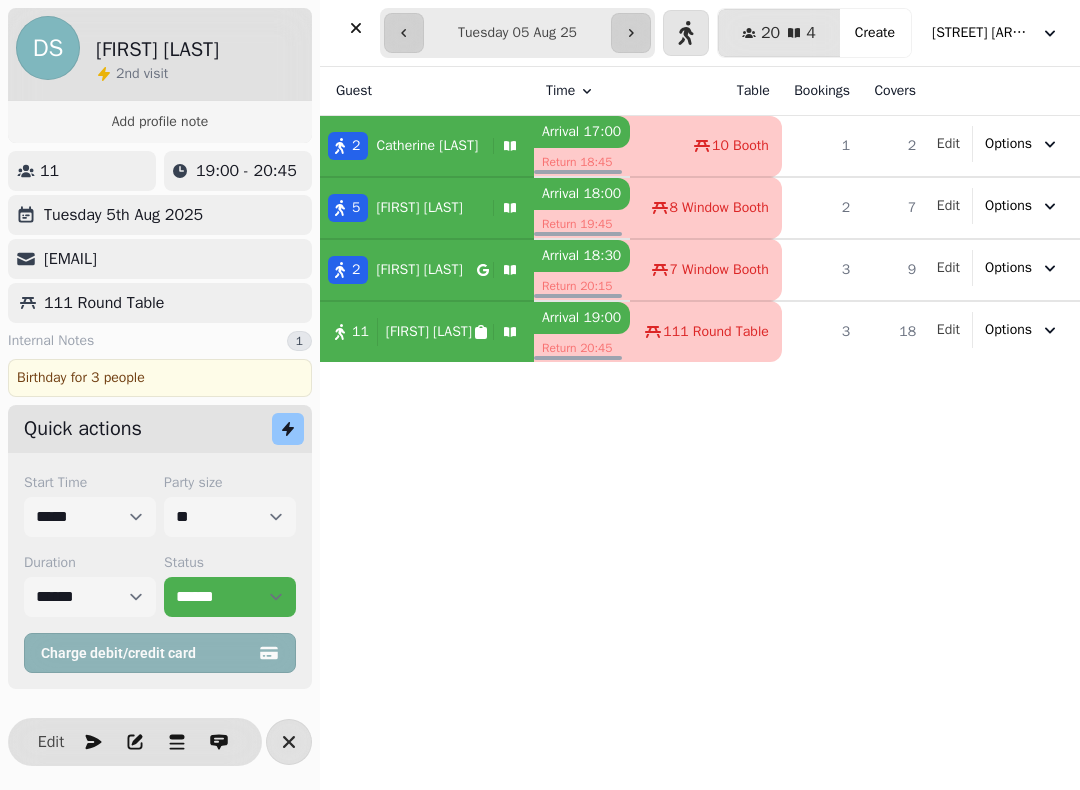 scroll, scrollTop: 0, scrollLeft: 74, axis: horizontal 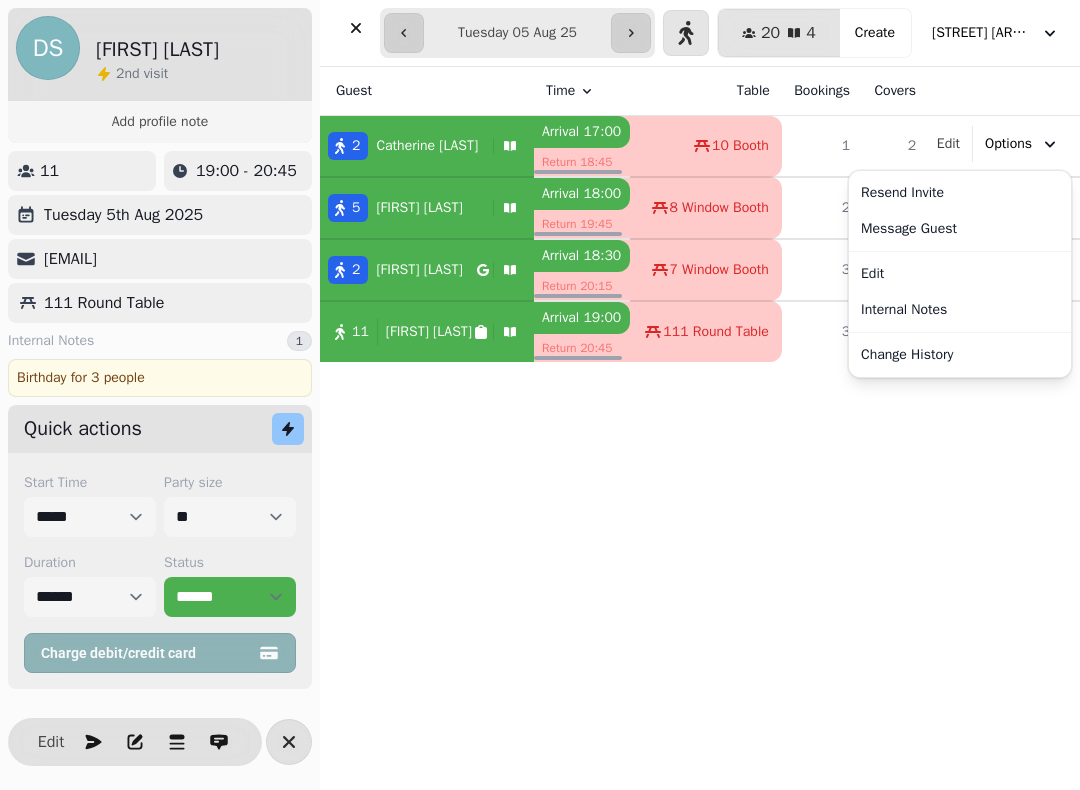 click on "Options" at bounding box center [1022, 144] 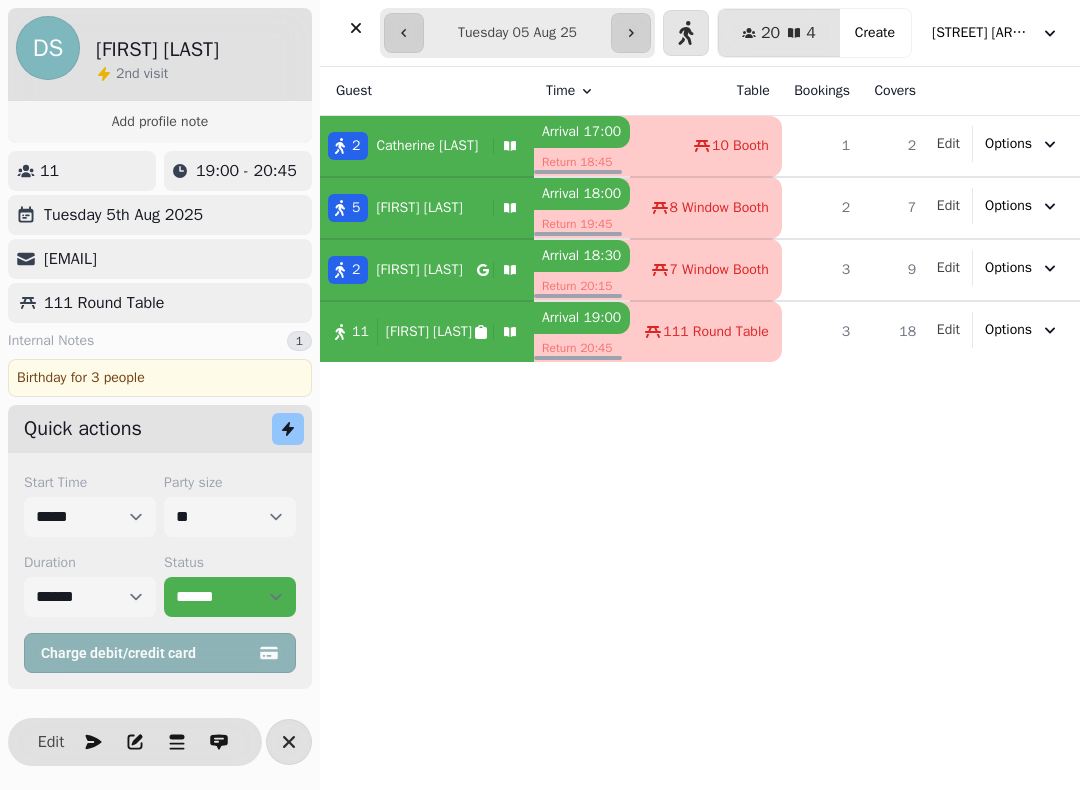 click on "Options" at bounding box center (1022, 206) 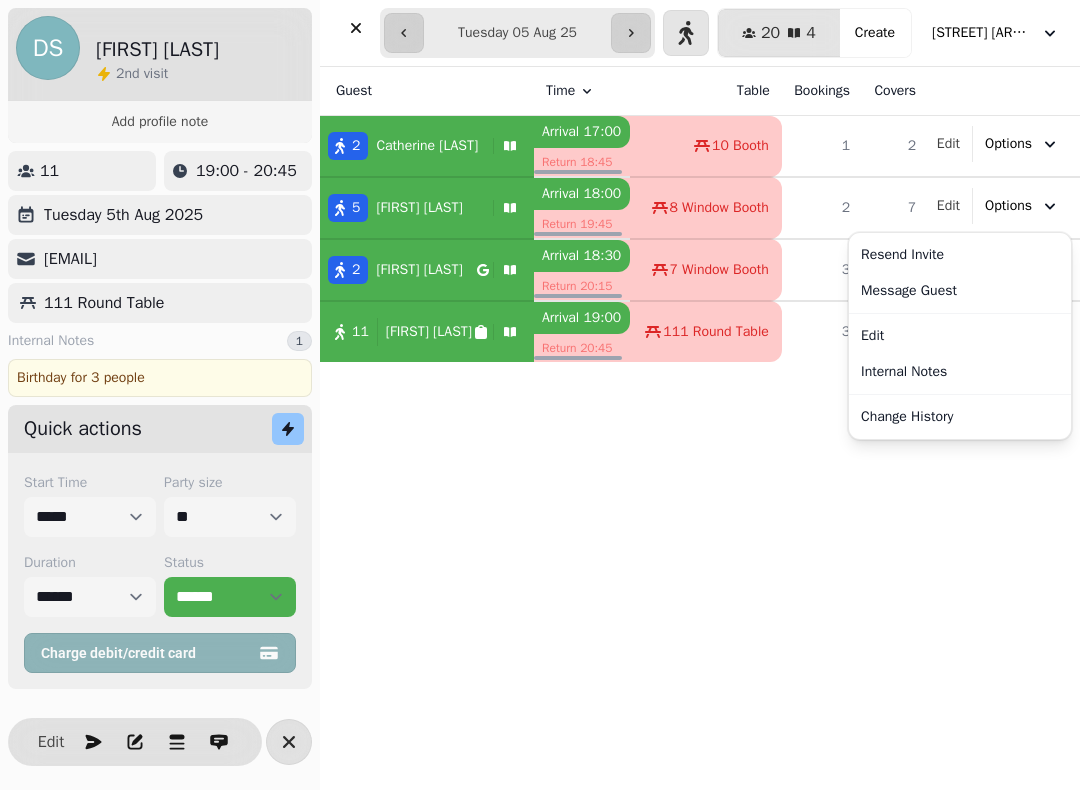 click on "Options" at bounding box center (1022, 206) 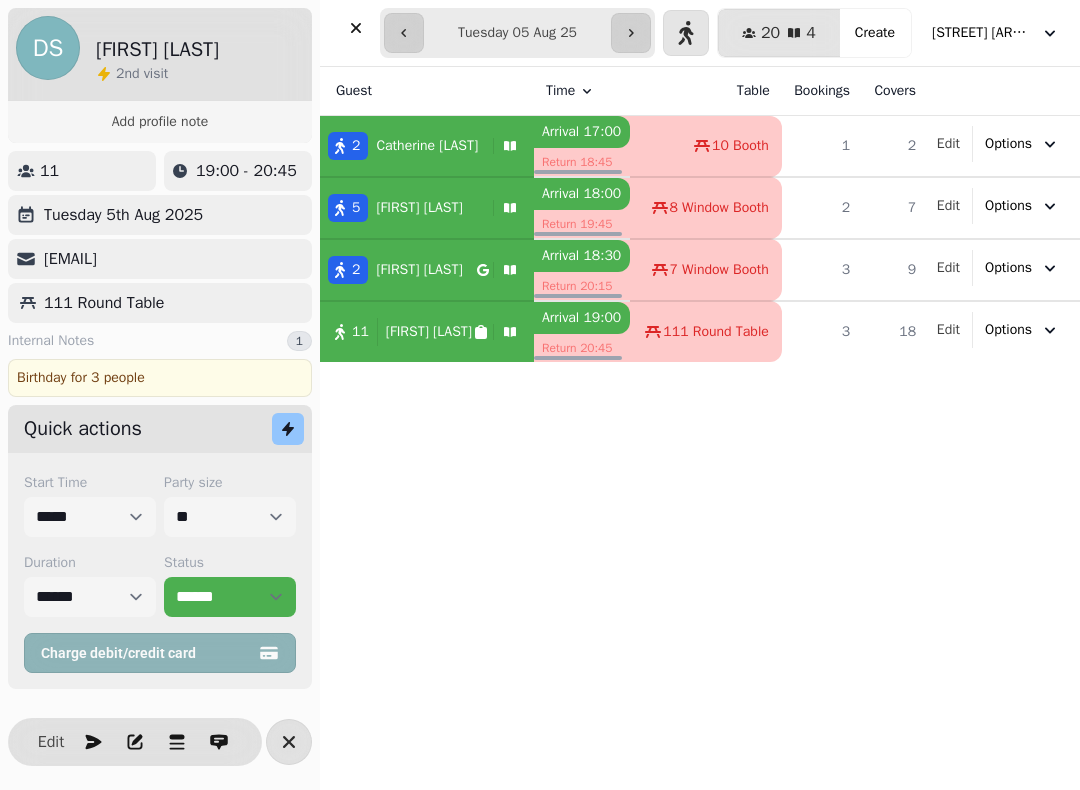 click on "Options" at bounding box center (1022, 268) 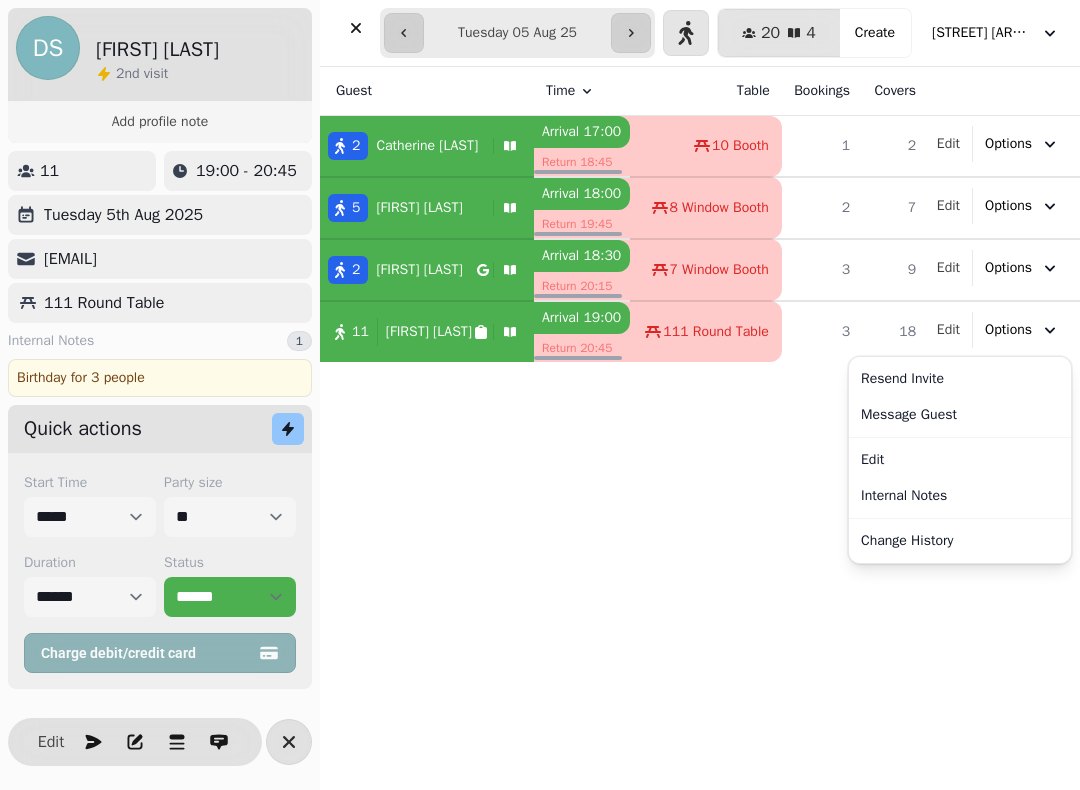 click on "Options" at bounding box center (1022, 330) 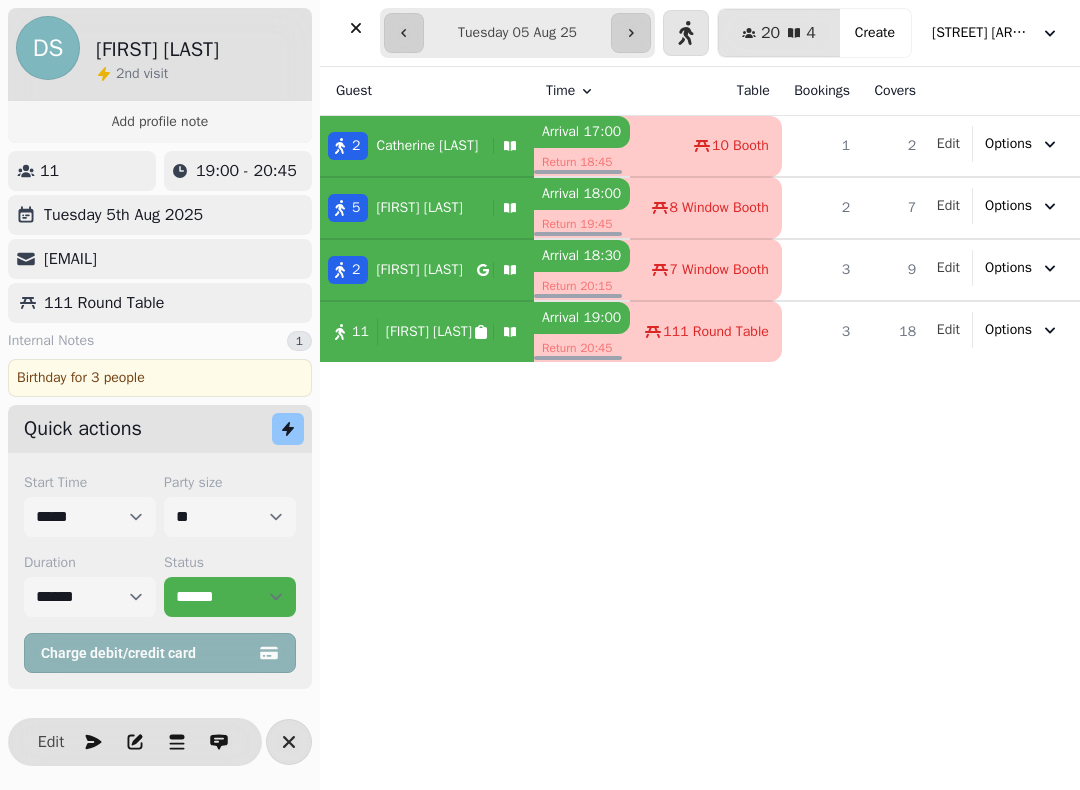 click on "Guest Time Table Bookings Covers 2 [FIRST]   [LAST] Arrival   17:00 Return   18:45 10 Booth 1 2 Edit Options 5 [FIRST]   [LAST] Arrival   18:00 Return   19:45 8 Window Booth 2 7 Edit Options 2 [FIRST]   [LAST] Arrival   18:30 Return   20:15 7 Window Booth 3 9 Edit Options 11 [FIRST]   [LAST] Arrival   19:00 Return   20:45 111 Round Table  3 18 Edit Options" at bounding box center (700, 428) 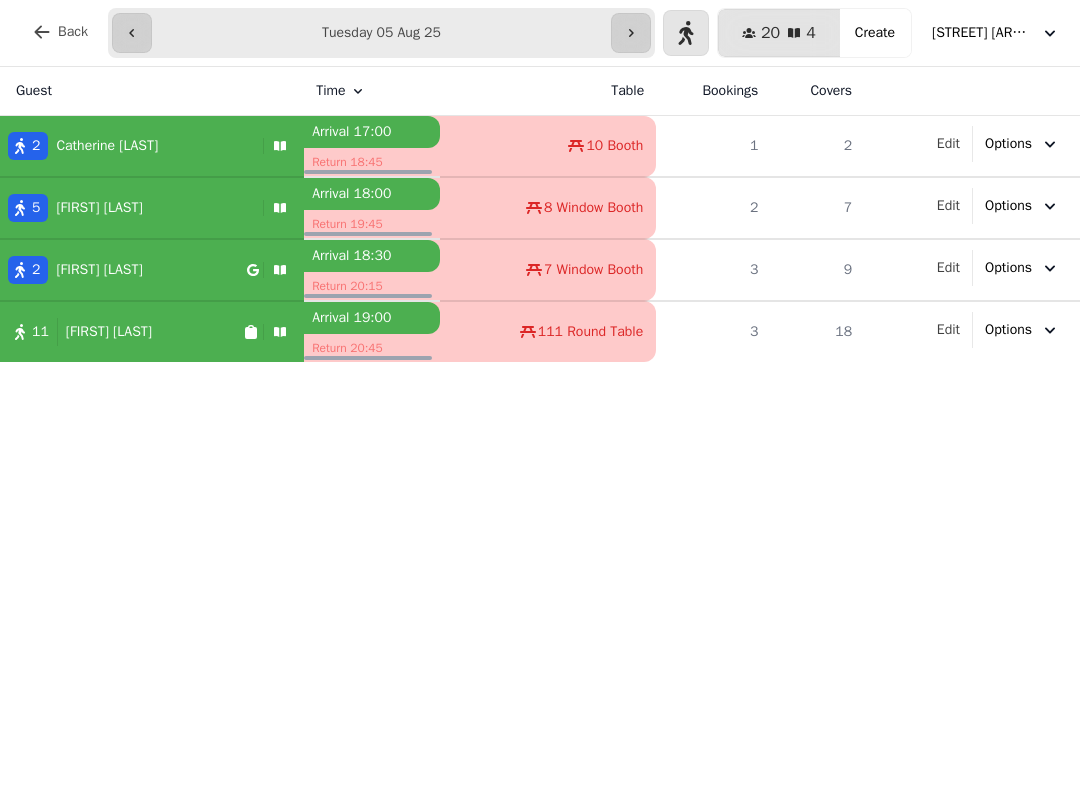 scroll, scrollTop: 0, scrollLeft: 0, axis: both 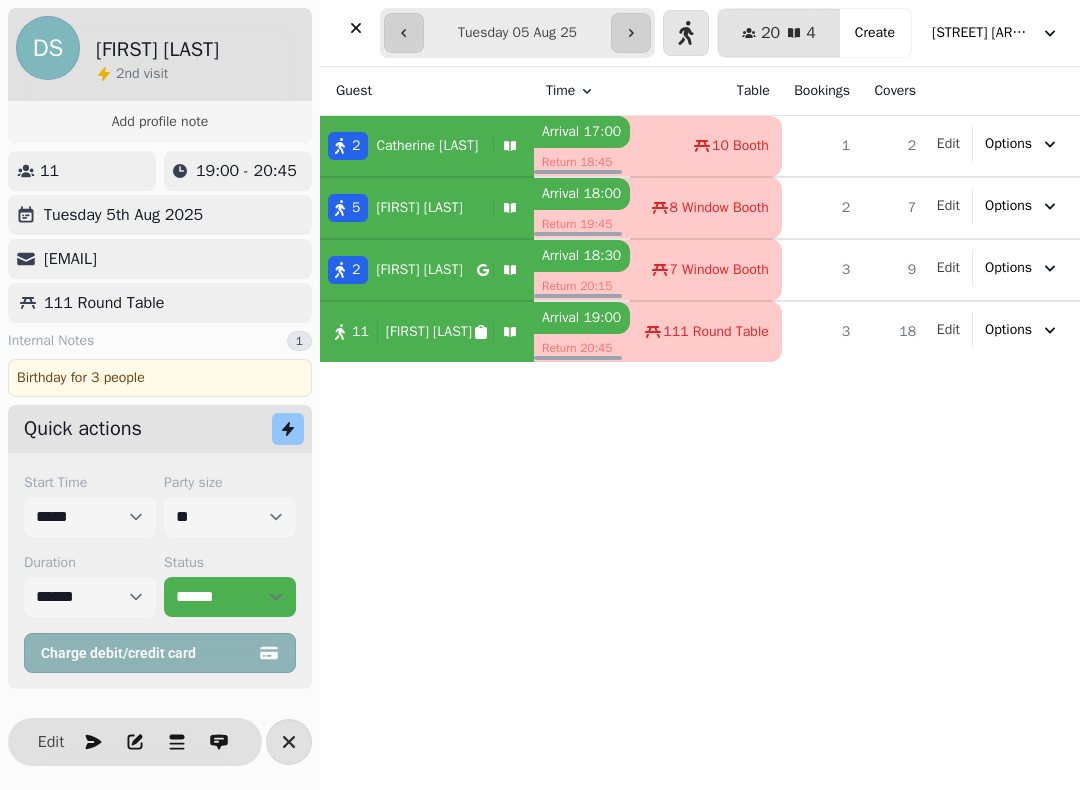 select on "**********" 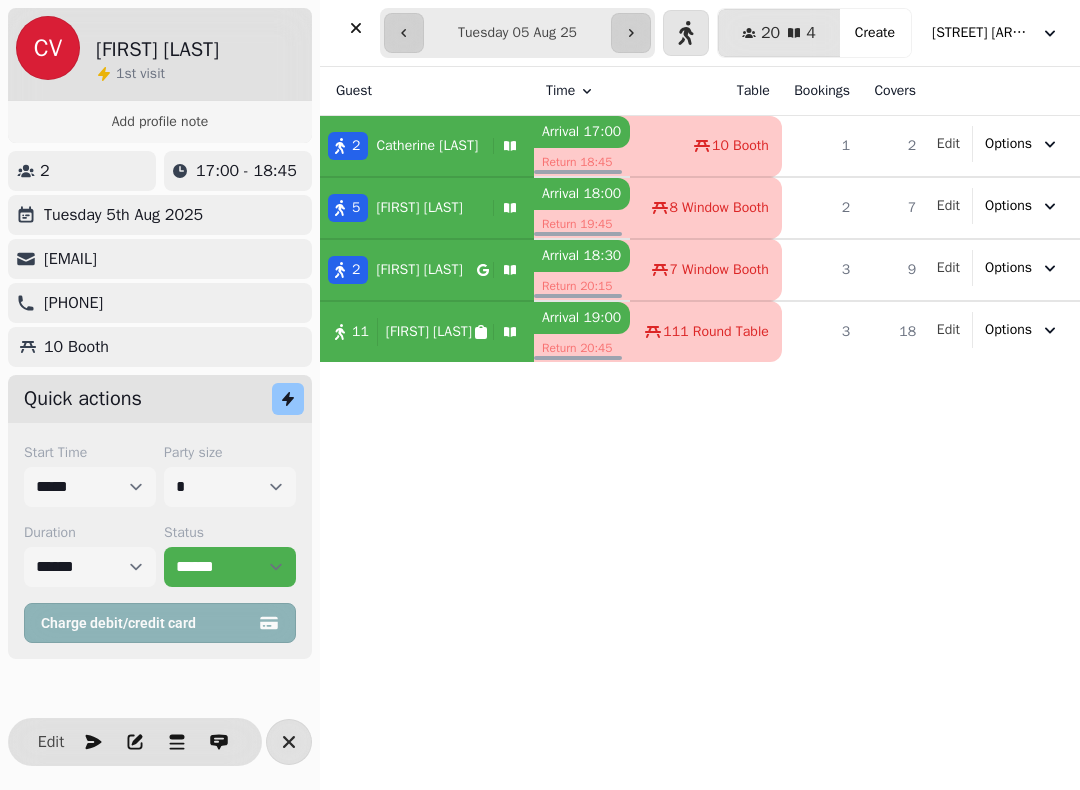 click on "[FIRST]   [LAST]" at bounding box center [419, 208] 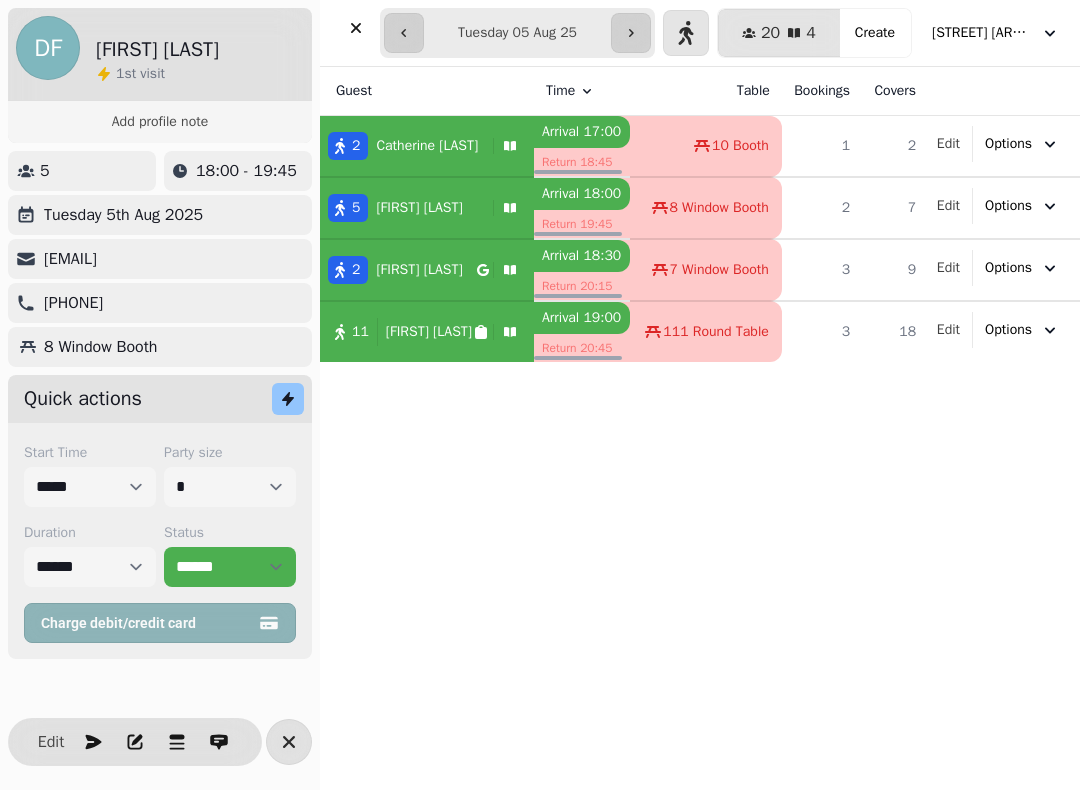 click on "[FIRST]   [LAST]" at bounding box center (419, 270) 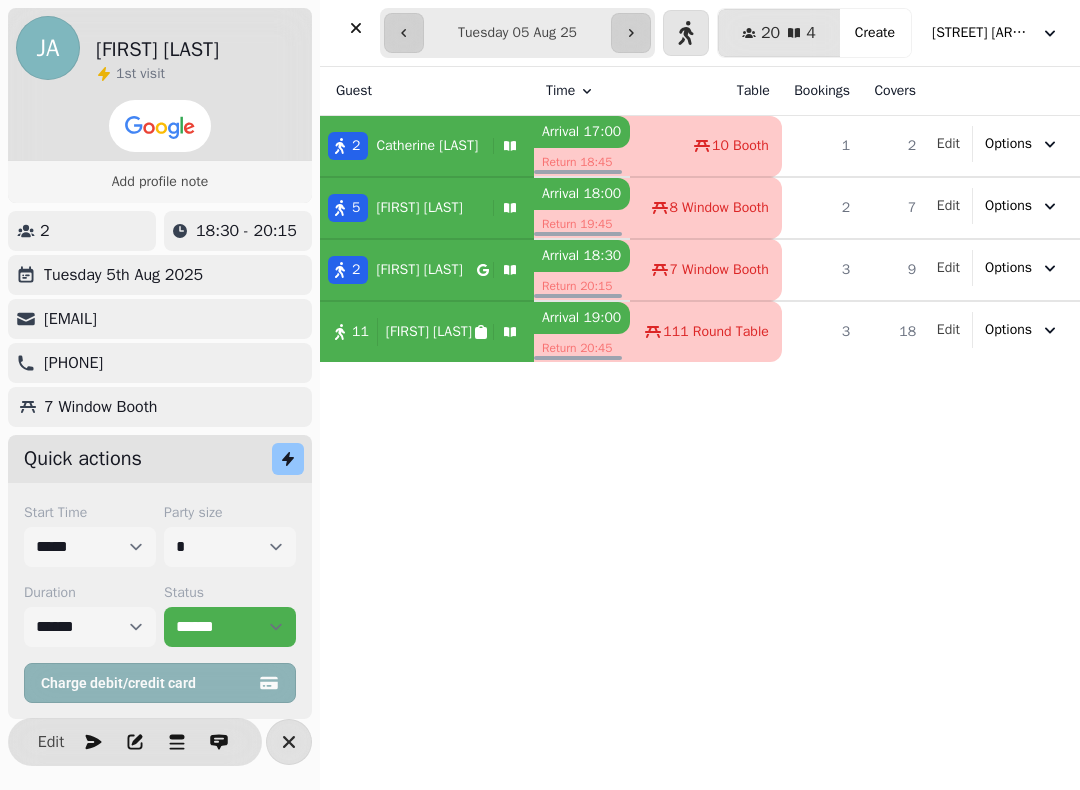 click on "[FIRST]   [LAST]" at bounding box center [429, 332] 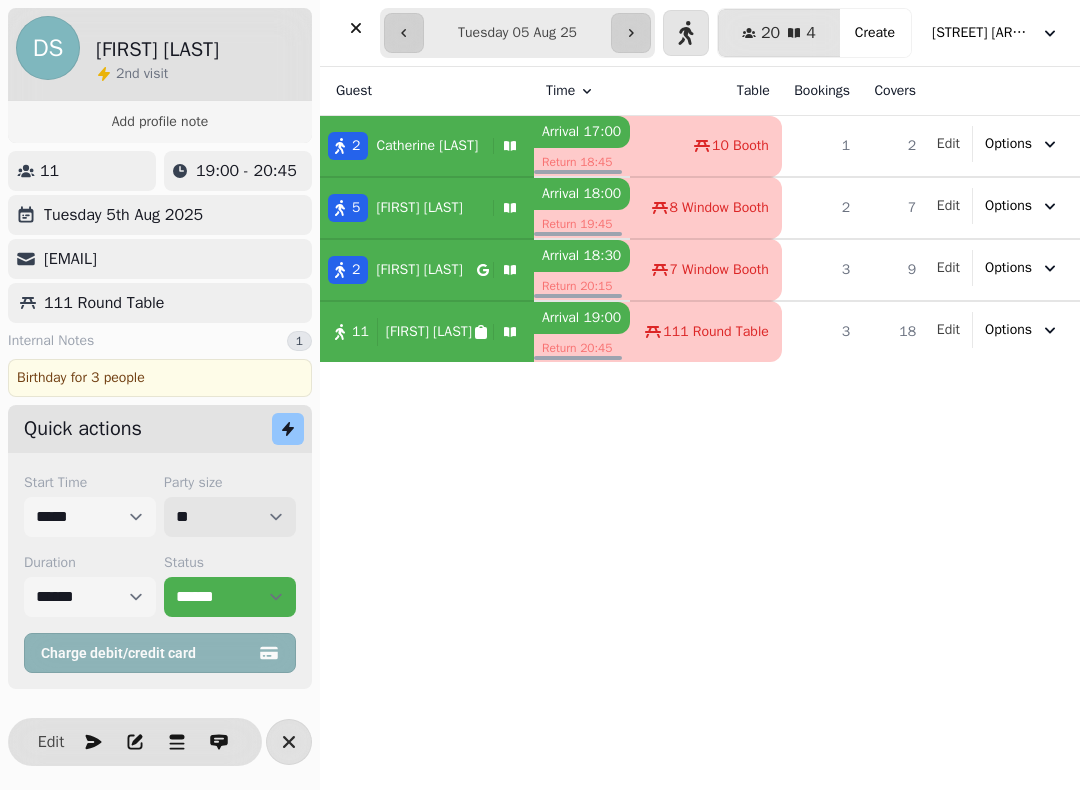 click on "* * * * * * * * * ** ** ** ** ** ** ** ** ** ** ** ** ** ** ** ** ** ** ** ** ** ** ** ** ** ** ** ** ** ** ** ** ** ** ** ** ** ** ** ** ** ** ** ** ** ** ** ** ** ** ** ** ** ** ** ** ** ** ** ** ** ** ** ** ** ** ** ** ** ** ** ** ** ** ** ** ** ** ** ** ** ** ** ** ** ** ** ** ** ** *** *** *** *** *** *** *** *** *** *** *** *** *** *** *** *** *** *** *** *** *** *** *** *** *** *** *** *** *** *** *** *** *** *** *** *** *** *** *** *** *** *** *** *** *** *** *** *** *** *** *** *** *** *** *** *** *** *** *** *** *** *** *** *** *** *** *** *** *** *** *** *** *** *** *** *** *** *** *** *** *** *** *** *** *** *** *** *** *** *** *** *** *** *** *** *** *** *** *** *** *** *** *** *** *** *** *** *** *** *** *** *** *** *** *** *** *** *** *** *** *** *** *** *** *** *** *** *** *** *** *** *** *** *** *** *** *** *** *** *** *** *** *** *** *** *** *** *** *** *** ***" at bounding box center [230, 517] 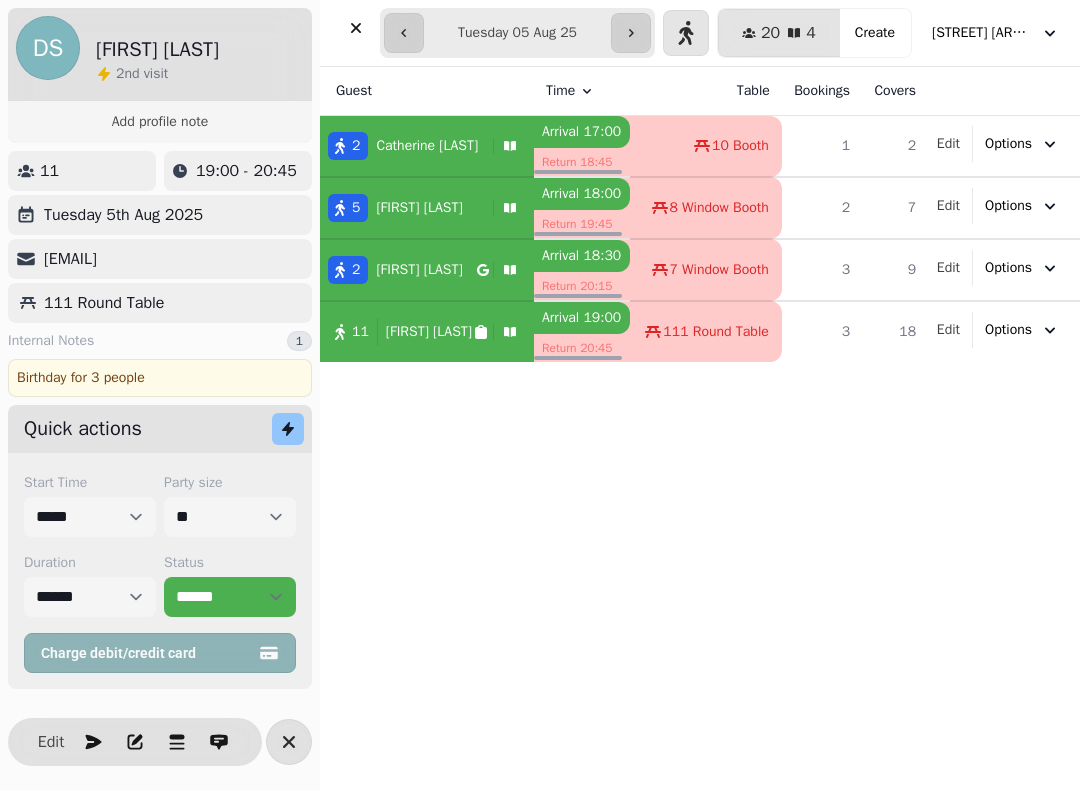 click on "Birthday for 3 people" at bounding box center [160, 378] 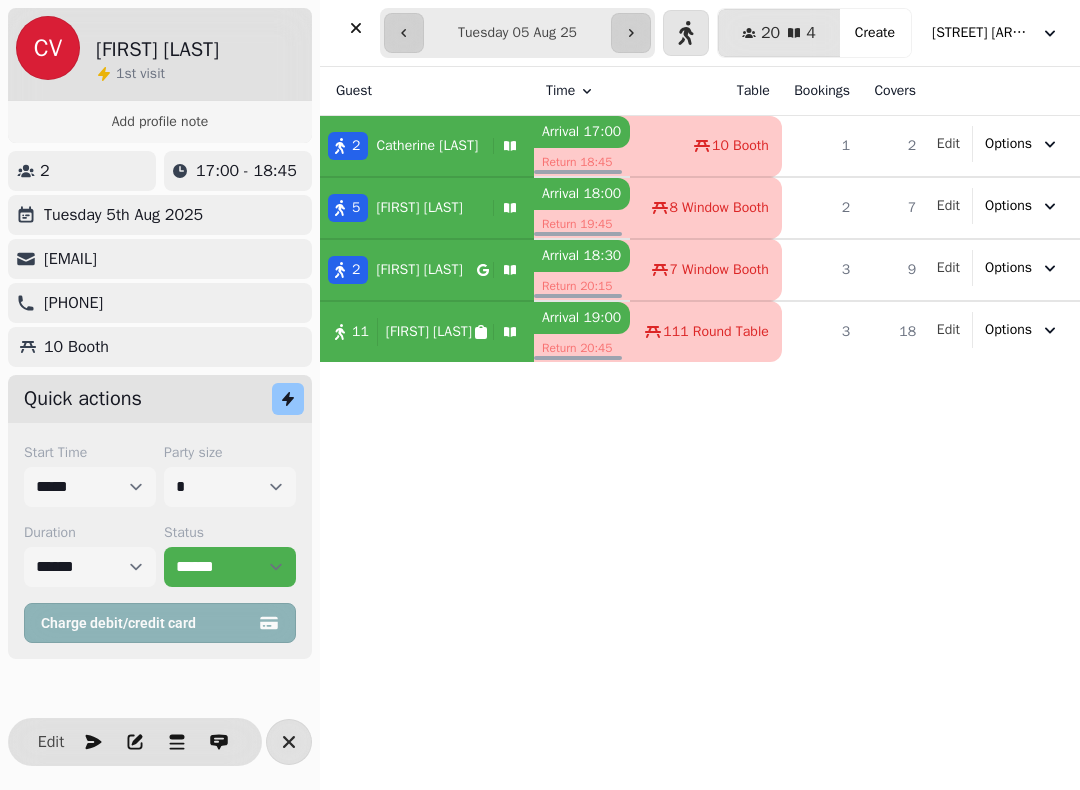 click on "5 [FIRST]   [LAST]" at bounding box center (427, 208) 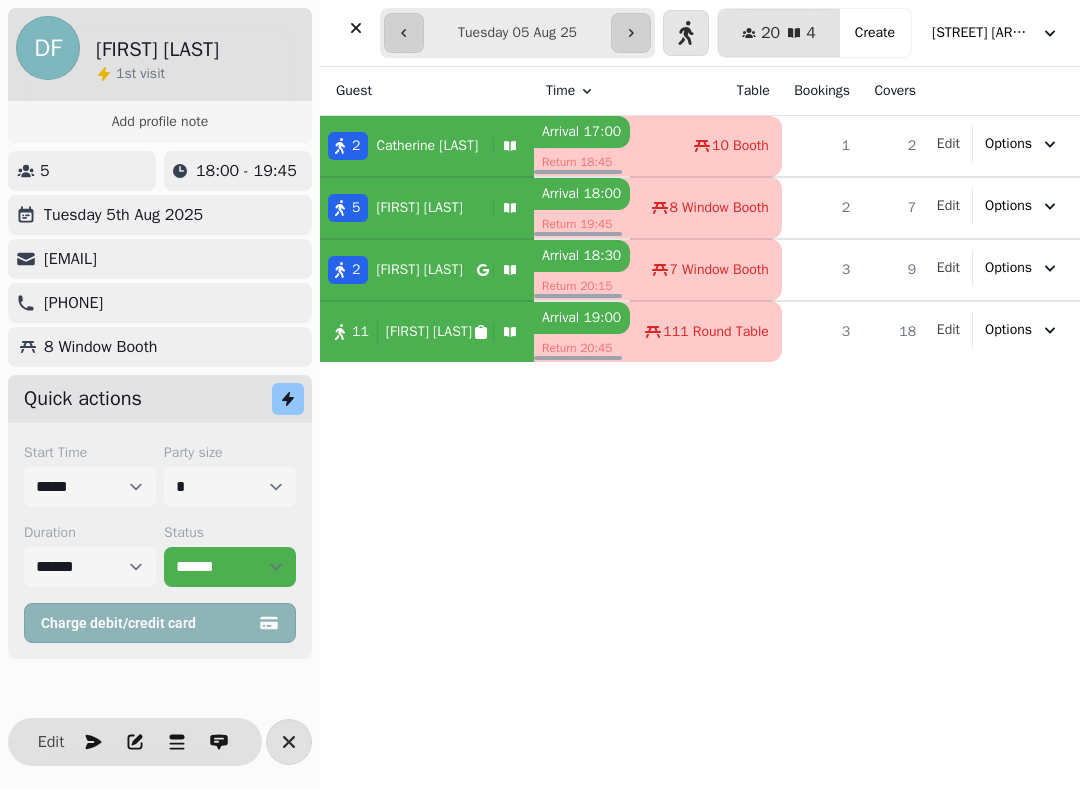 click on "[FIRST]   [LAST]" at bounding box center [419, 270] 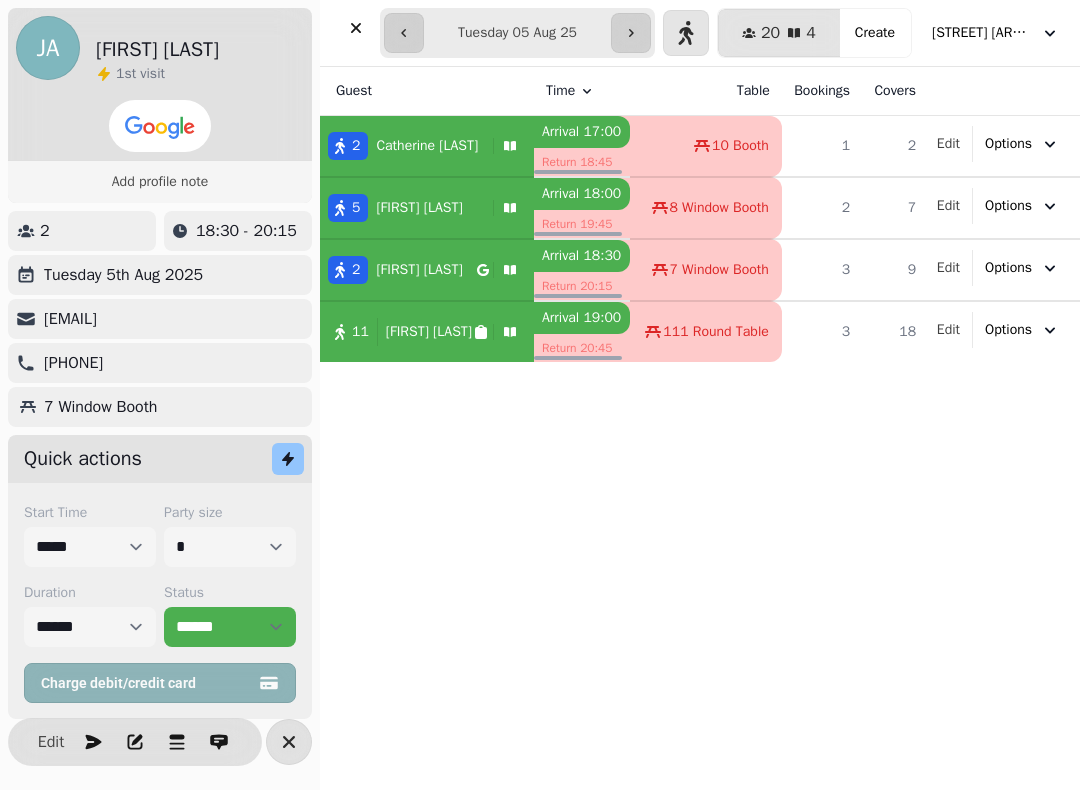 click on "[FIRST]   [LAST]" at bounding box center [419, 270] 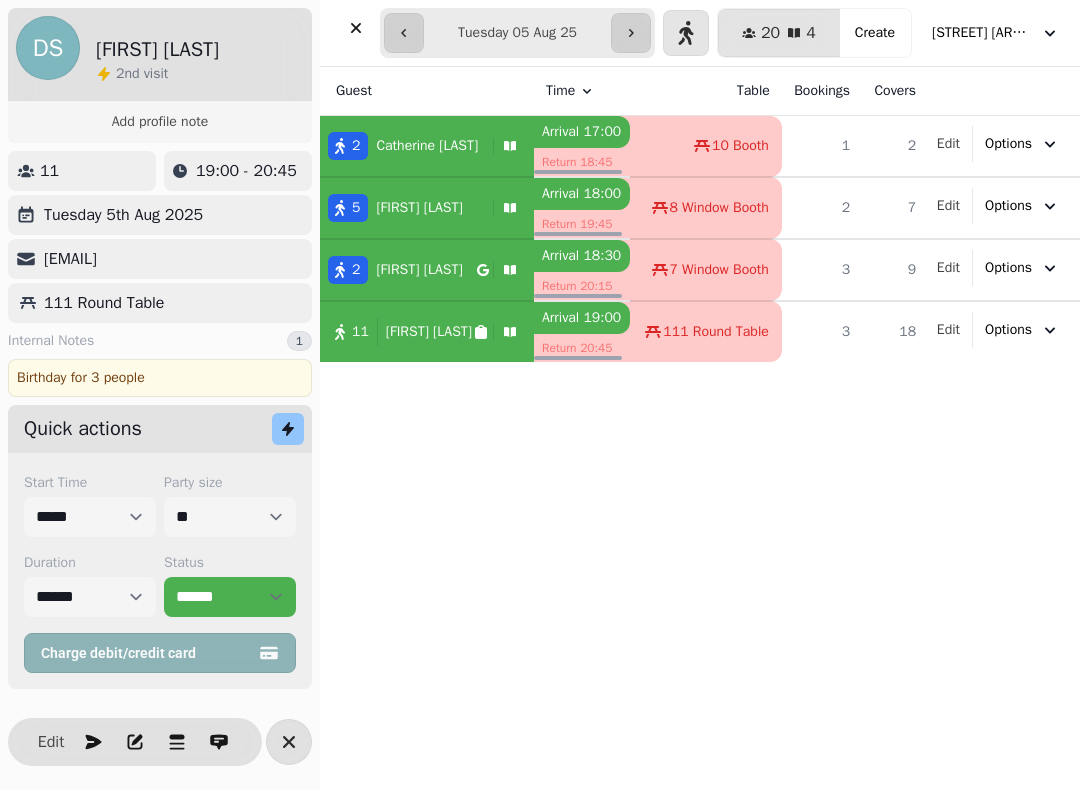 click on "111 Round Table" at bounding box center [160, 303] 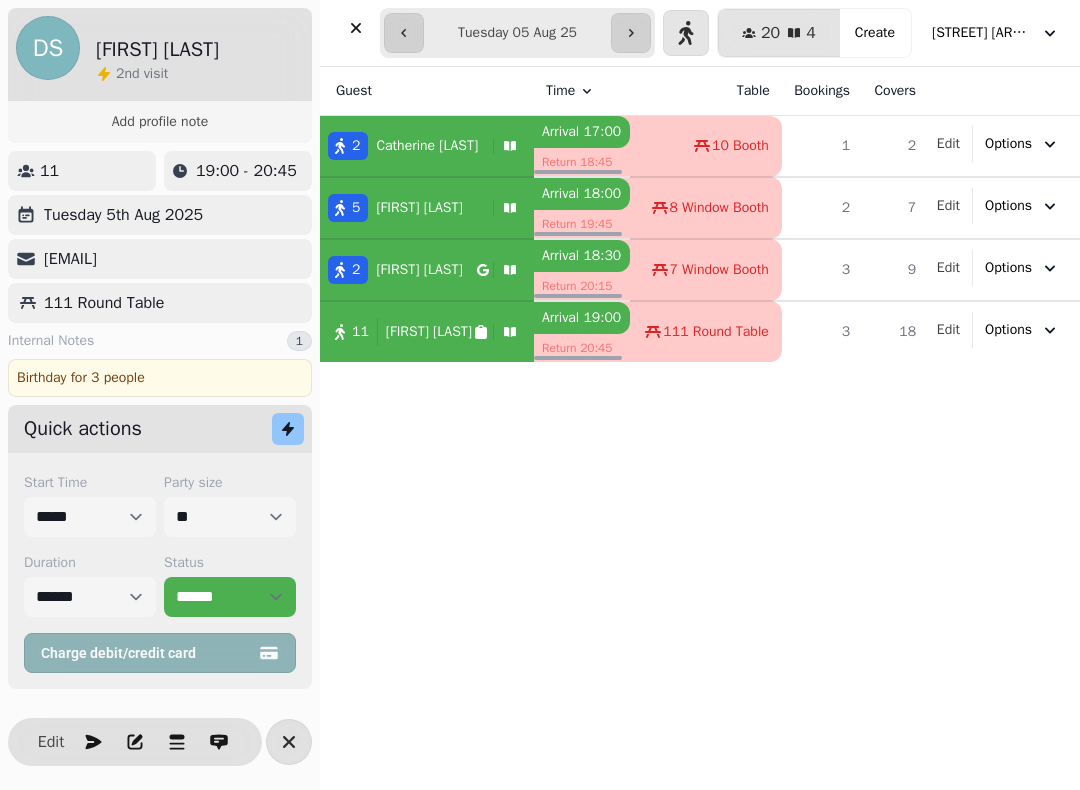 click on "Guest Time Table Bookings Covers 2 [FIRST]   [LAST] Arrival   17:00 Return   18:45 10 Booth 1 2 Edit Options 5 [FIRST]   [LAST] Arrival   18:00 Return   19:45 8 Window Booth 2 7 Edit Options 2 [FIRST]   [LAST] Arrival   18:30 Return   20:15 7 Window Booth 3 9 Edit Options 11 [FIRST]   [LAST] Arrival   19:00 Return   20:45 111 Round Table  3 18 Edit Options" at bounding box center (700, 428) 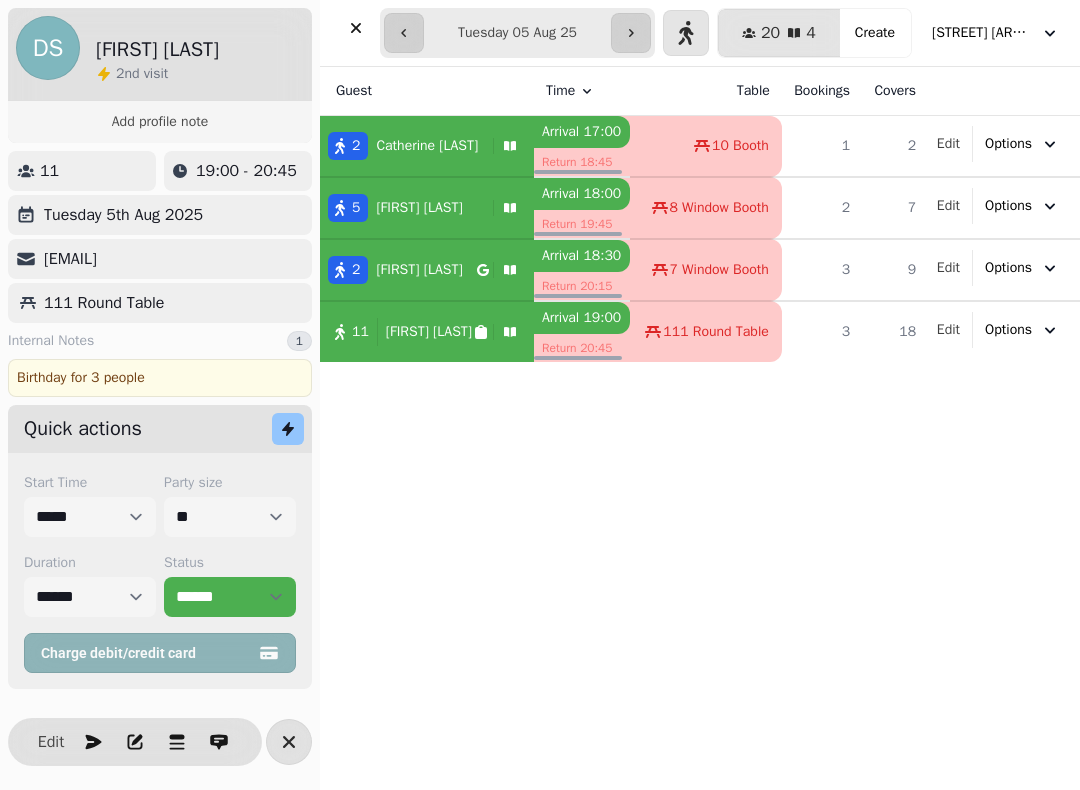 click on "**********" at bounding box center [700, 33] 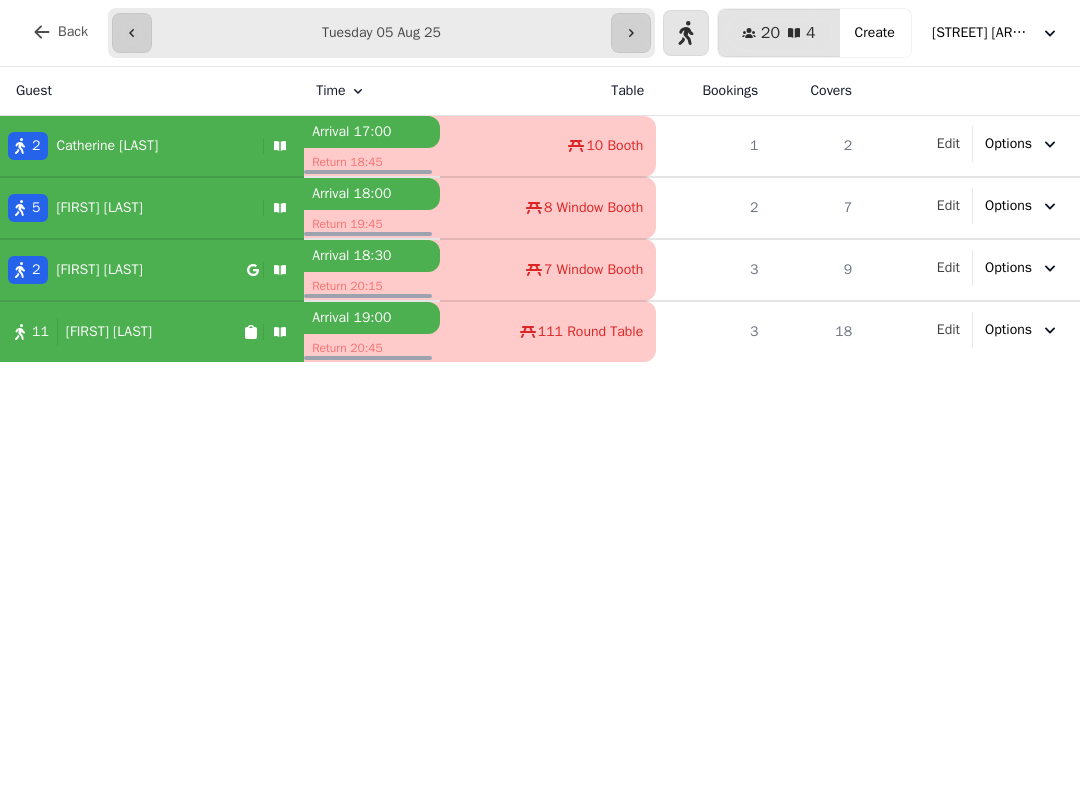 click on "Return   20:45" at bounding box center [372, 348] 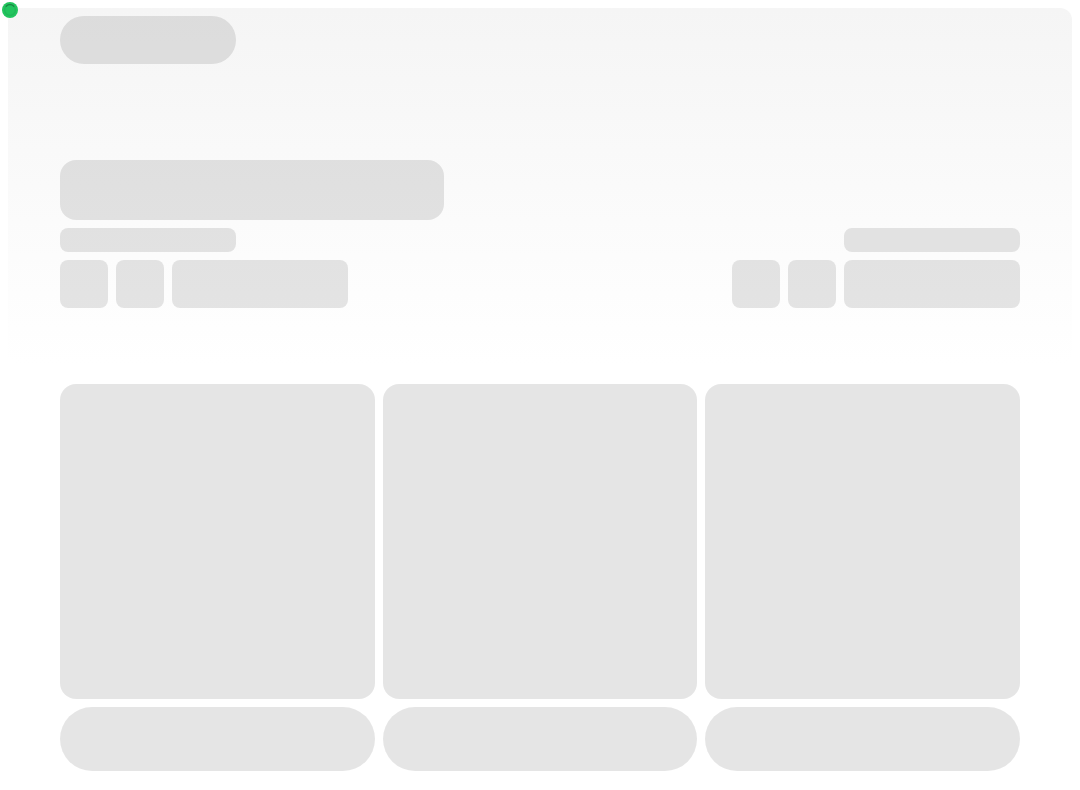 scroll, scrollTop: 0, scrollLeft: 0, axis: both 